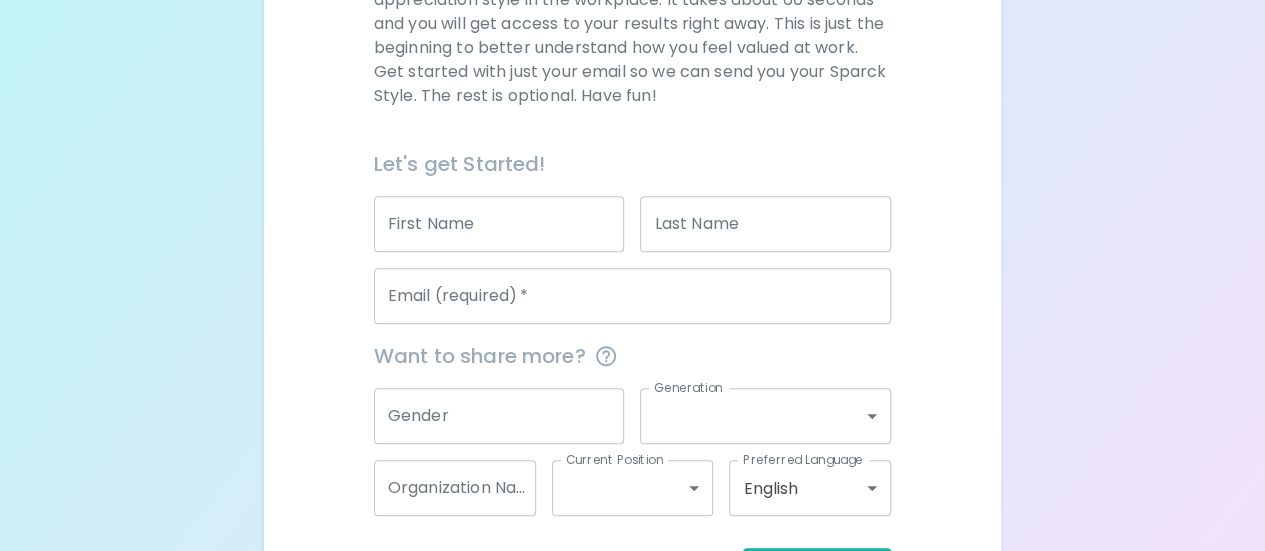 scroll, scrollTop: 360, scrollLeft: 0, axis: vertical 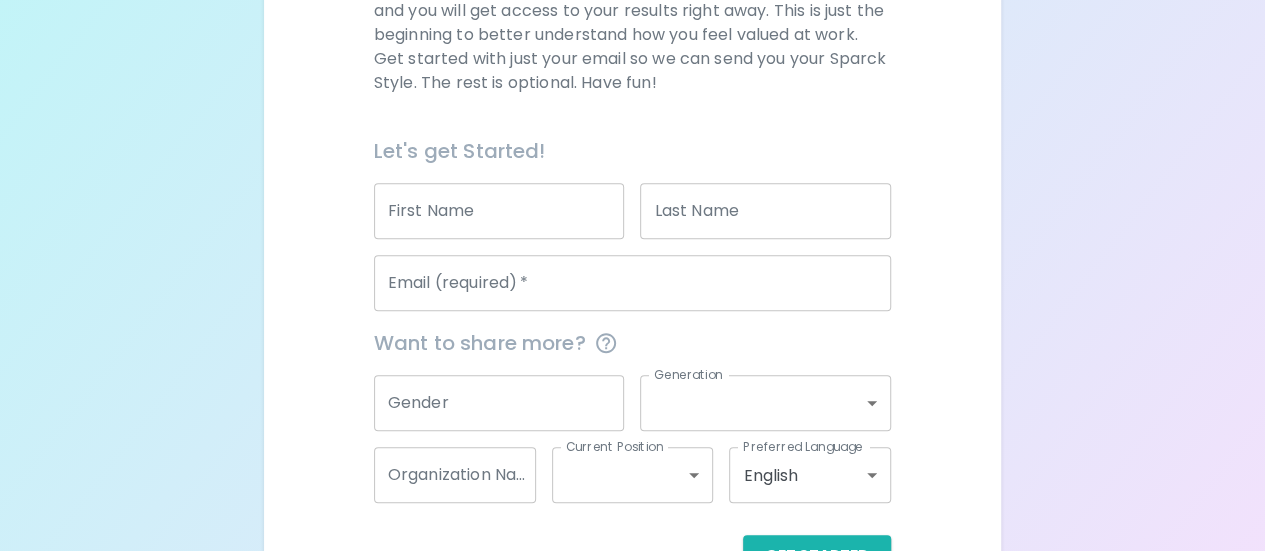 click on "[FIRST] [FIRST]" at bounding box center (499, 211) 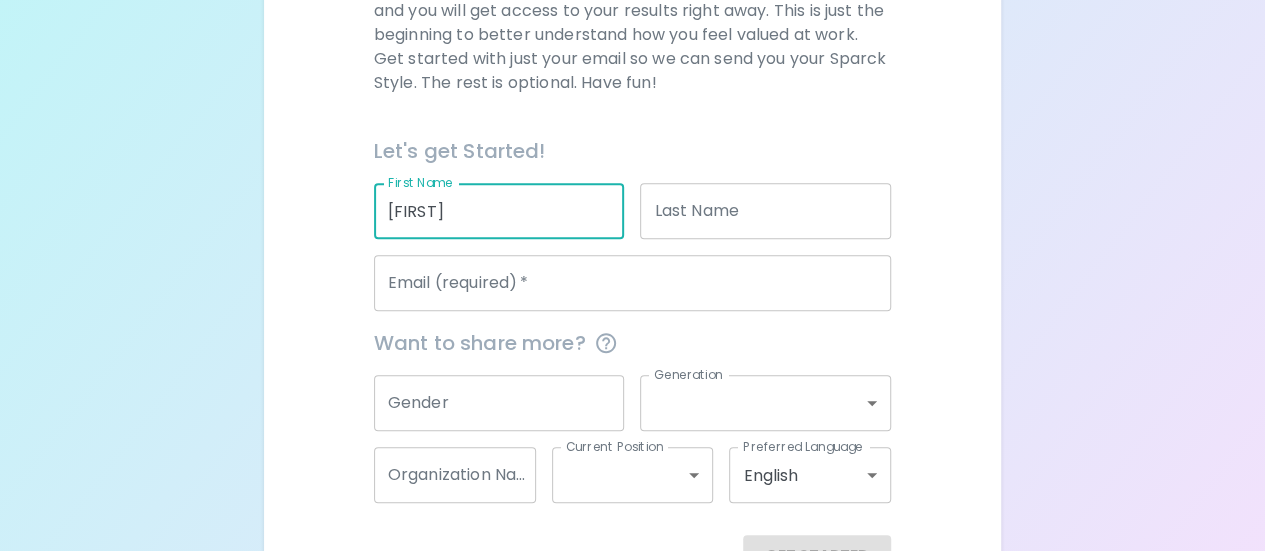 type on "[FIRST]" 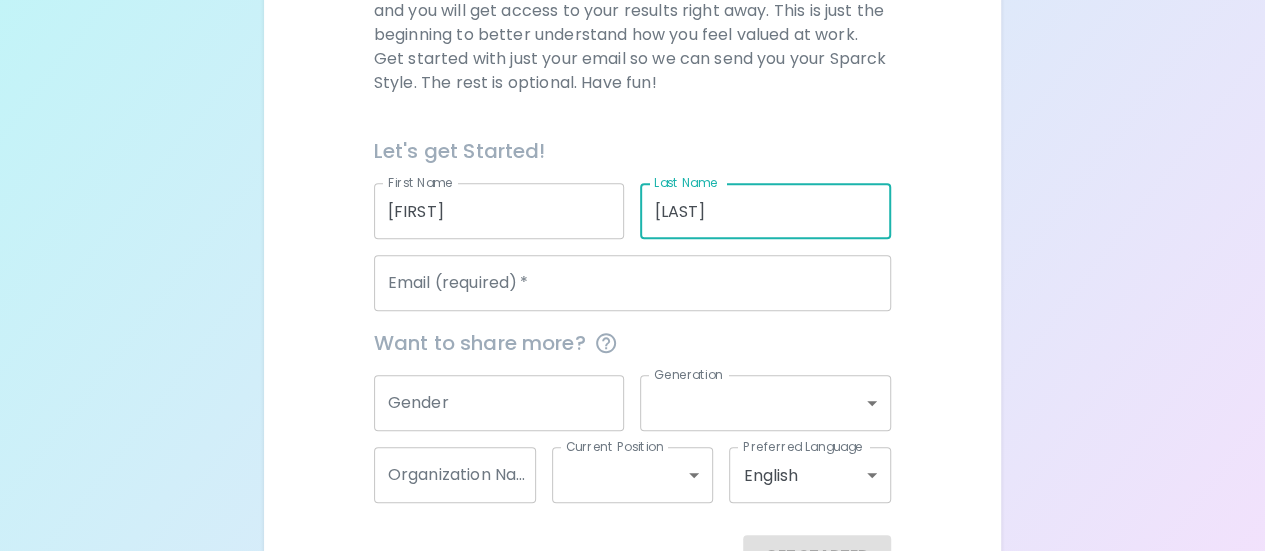 type on "[LAST]" 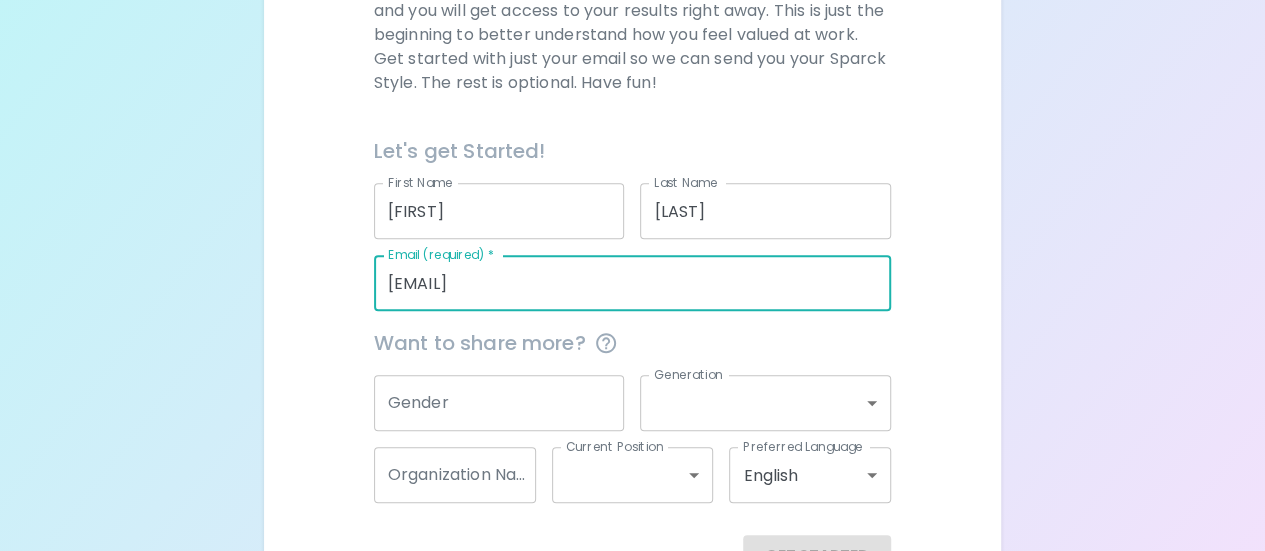 type on "[EMAIL]" 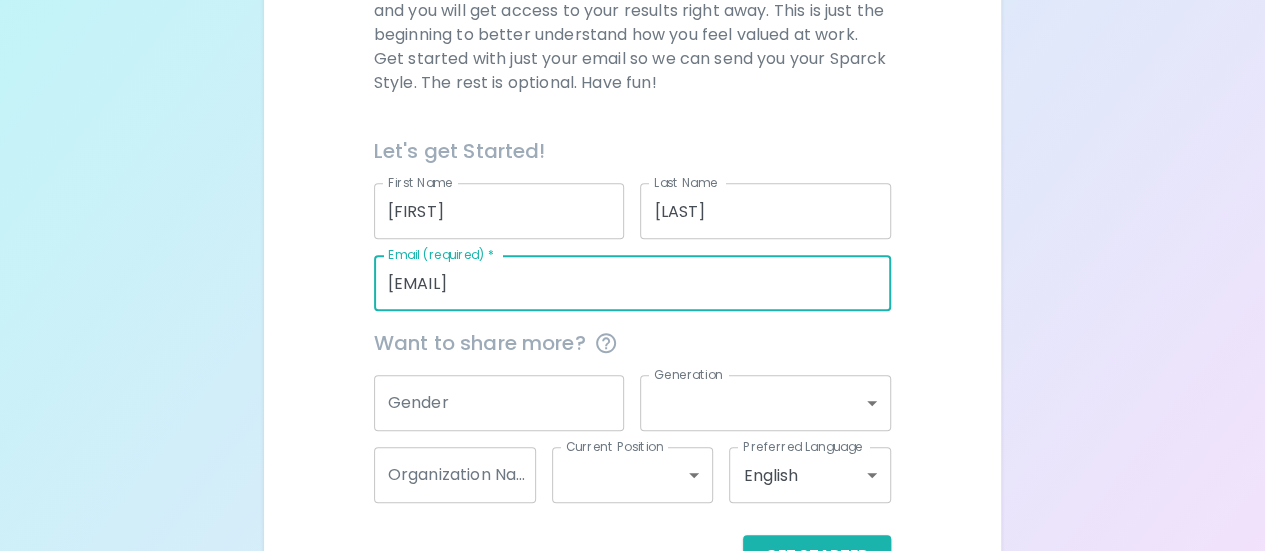 click on "Gender" at bounding box center (499, 403) 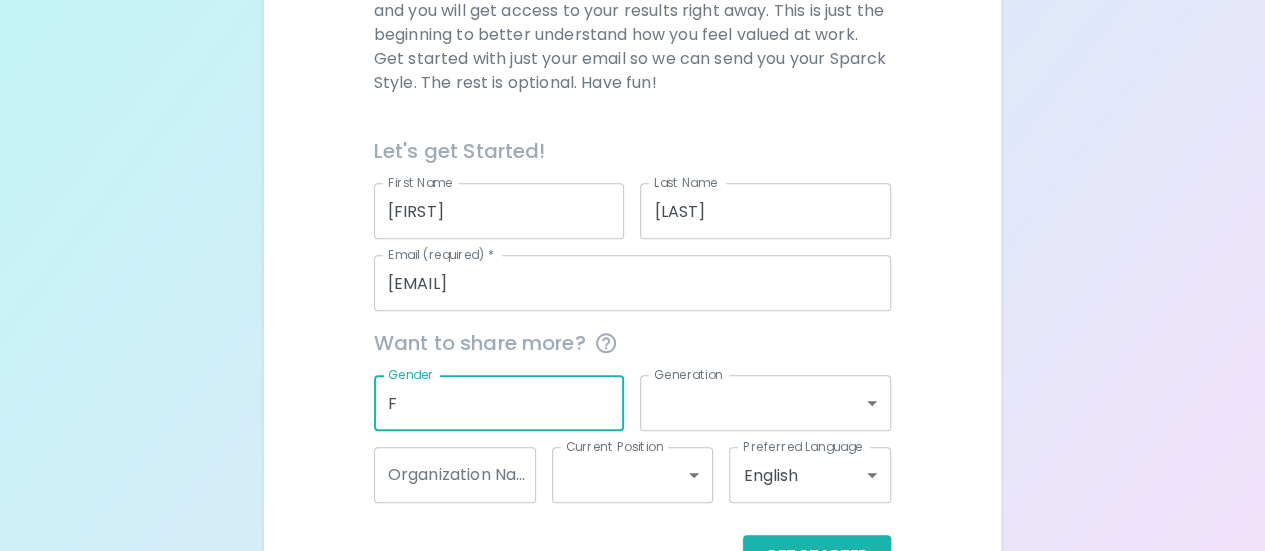 type on "F" 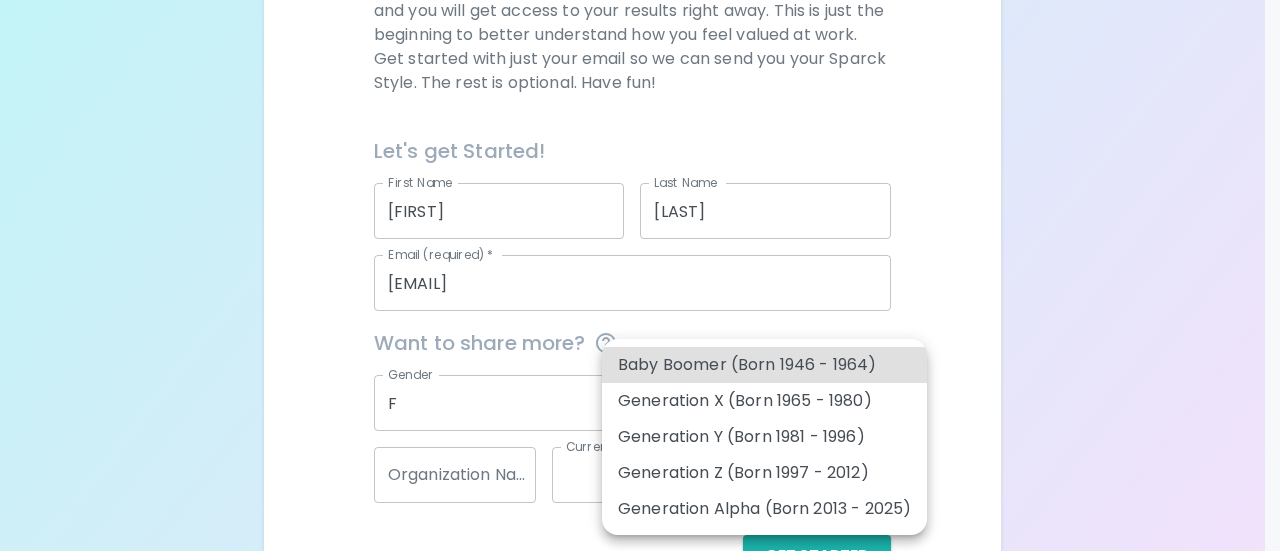 click on "[FIRST] [LAST] [FIRST] [LAST] [EMAIL] [EMAIL] [GENDER] [GENERATION] [ORGANIZATION] [POSITION] [LANGUAGE] [LANGUAGE] [GENERATION] [GENERATION] [GENERATION] [GENERATION] [GENERATION]" at bounding box center [640, 128] 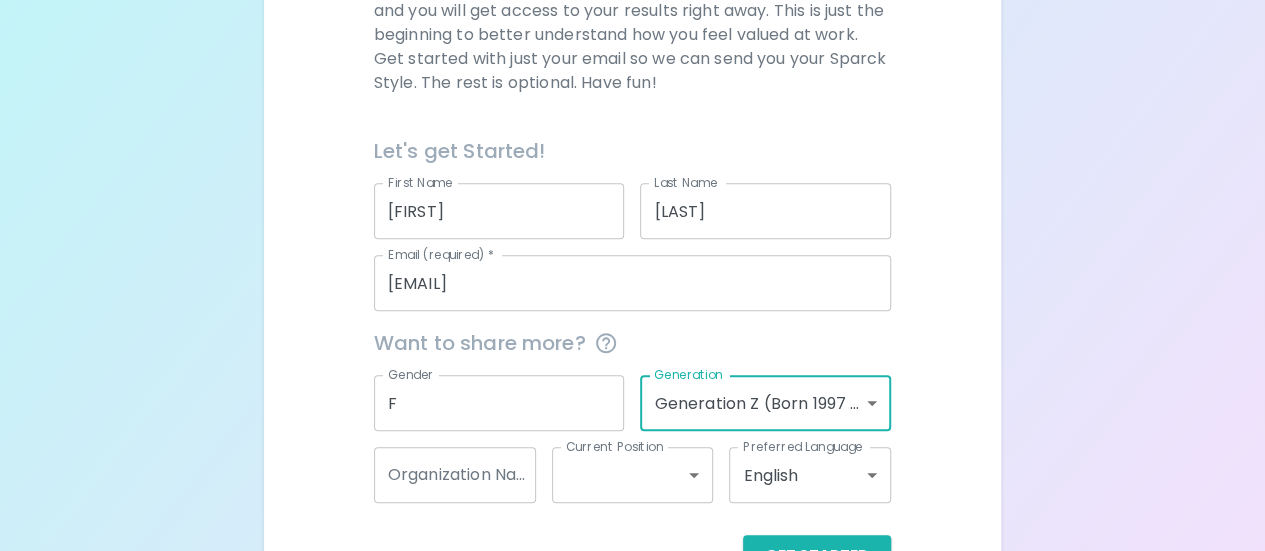 scroll, scrollTop: 425, scrollLeft: 0, axis: vertical 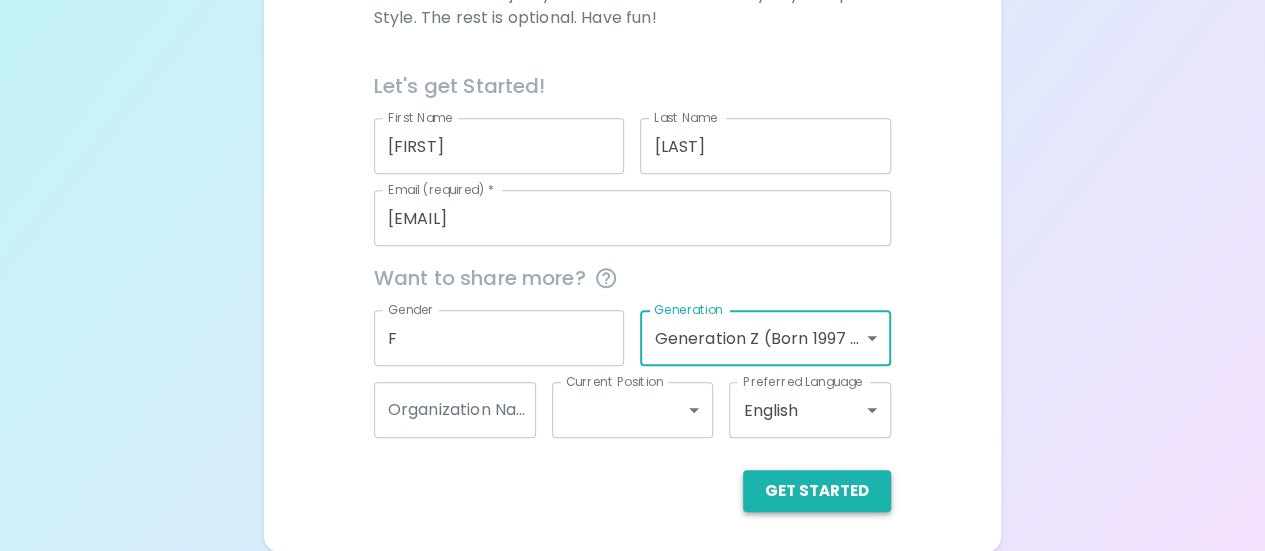 click on "Get Started" at bounding box center (817, 491) 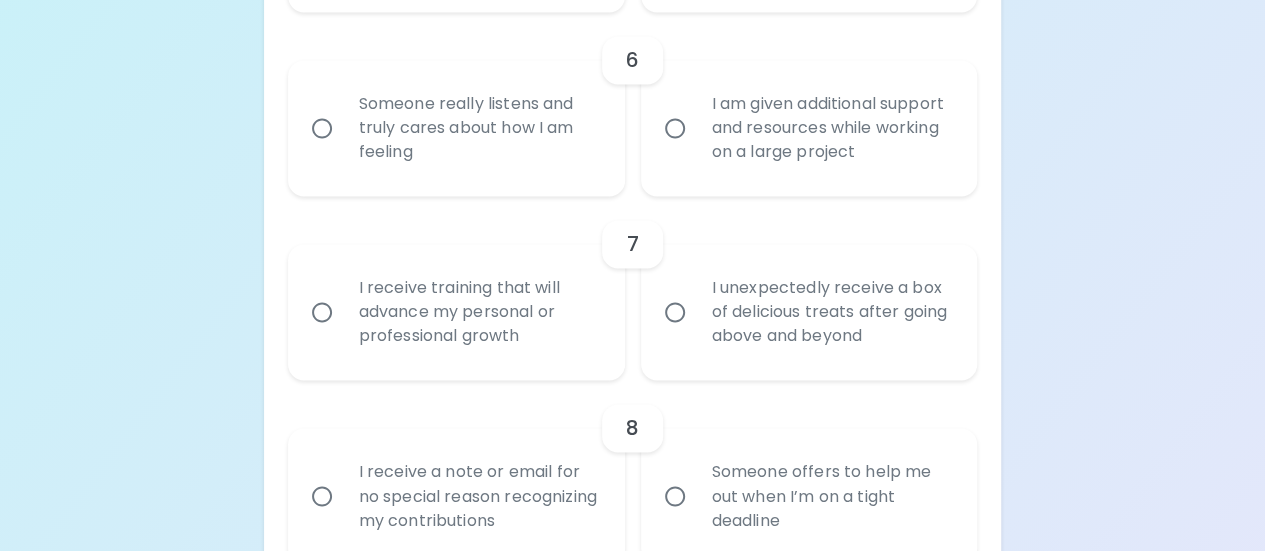 click on "Someone really listens and truly cares about how I am feeling" at bounding box center (478, 128) 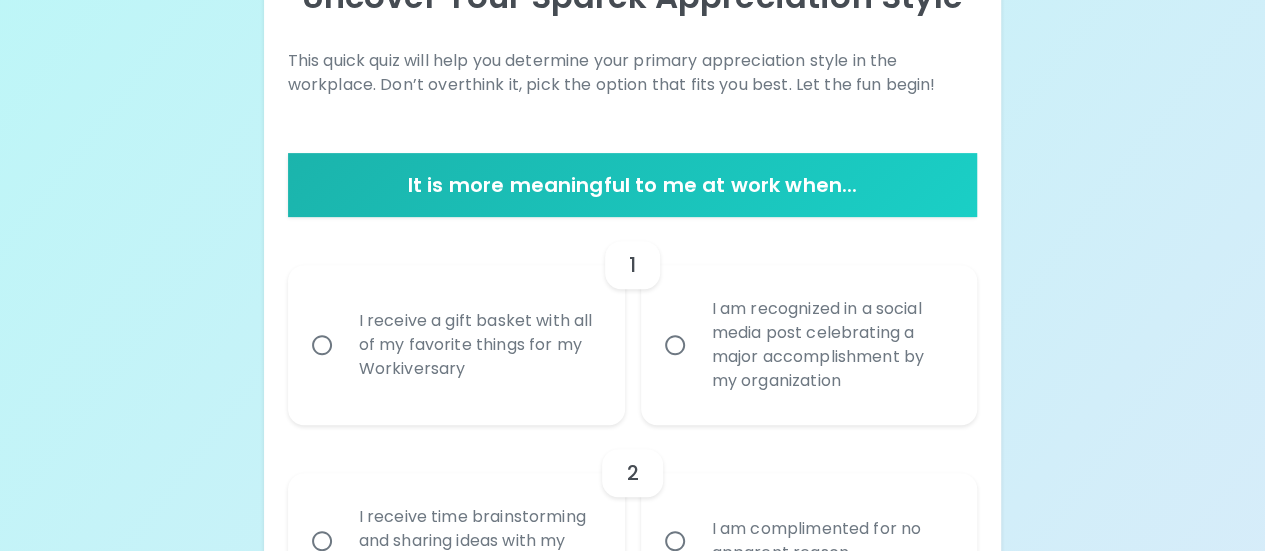 scroll, scrollTop: 289, scrollLeft: 0, axis: vertical 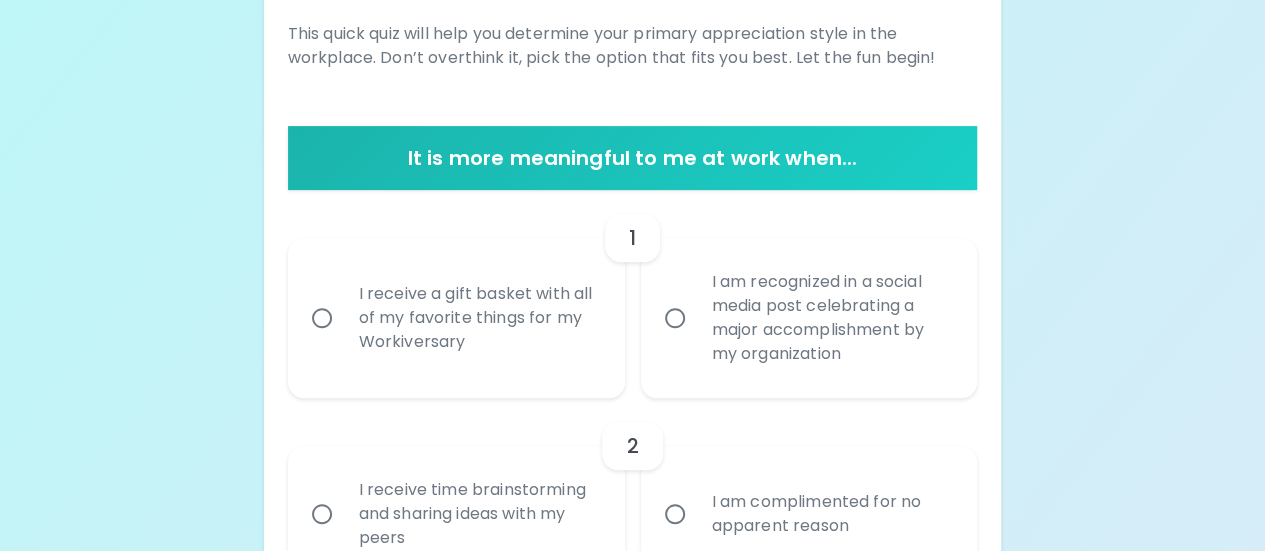 click on "Uncover Your Sparck Appreciation Style This quick quiz will help you determine your primary appreciation style in the workplace. Don’t overthink it, pick the option that fits you best. Let the fun begin! It is more meaningful to me at work when... 1 I receive a gift basket with all of my favorite things for my Workiversary I am recognized in a social media post celebrating a major accomplishment by my organization 2 I receive time brainstorming and sharing ideas with my peers  I am complimented for no apparent reason 3 Someone offers to cover for me while I’m away on vacation I am nominated to be on a special committee for a new initiative 4 I receive a giftcard to my favorite restaurant for my birthday I receive uninterrupted time with my manager to discuss goals and progress 5 I receive a thumbs up and an enthusiastic smile after knocking it out of the park I receive heartfelt praise for the specific work I’ve done 6 Someone really listens and truly cares about how I am feeling 7 8 9 10 11 12 13 14 15" at bounding box center [632, 1427] 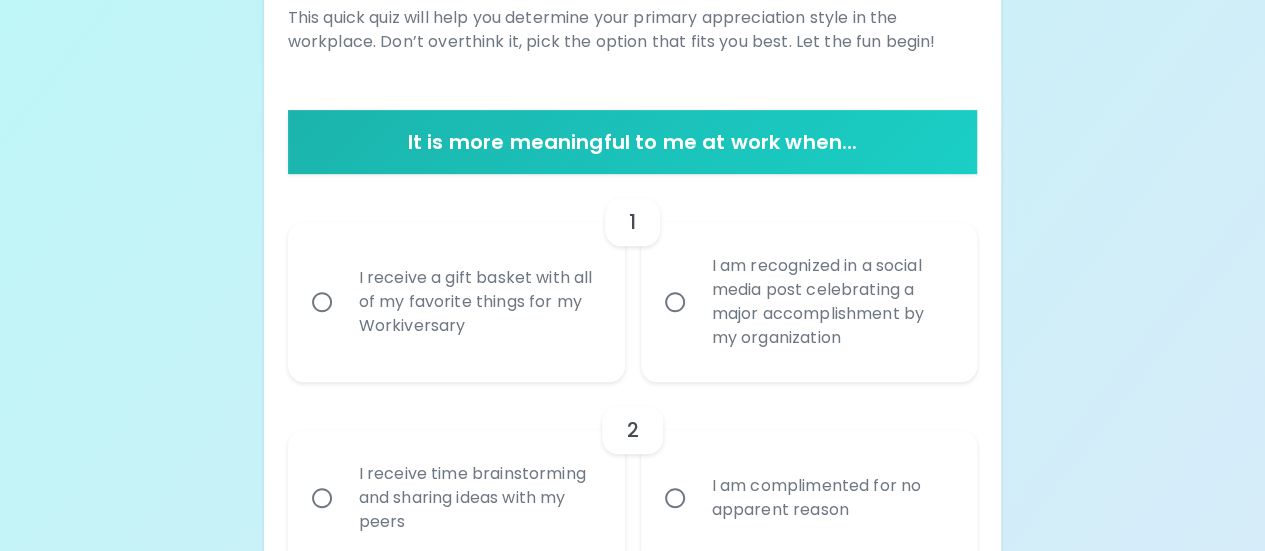 scroll, scrollTop: 306, scrollLeft: 0, axis: vertical 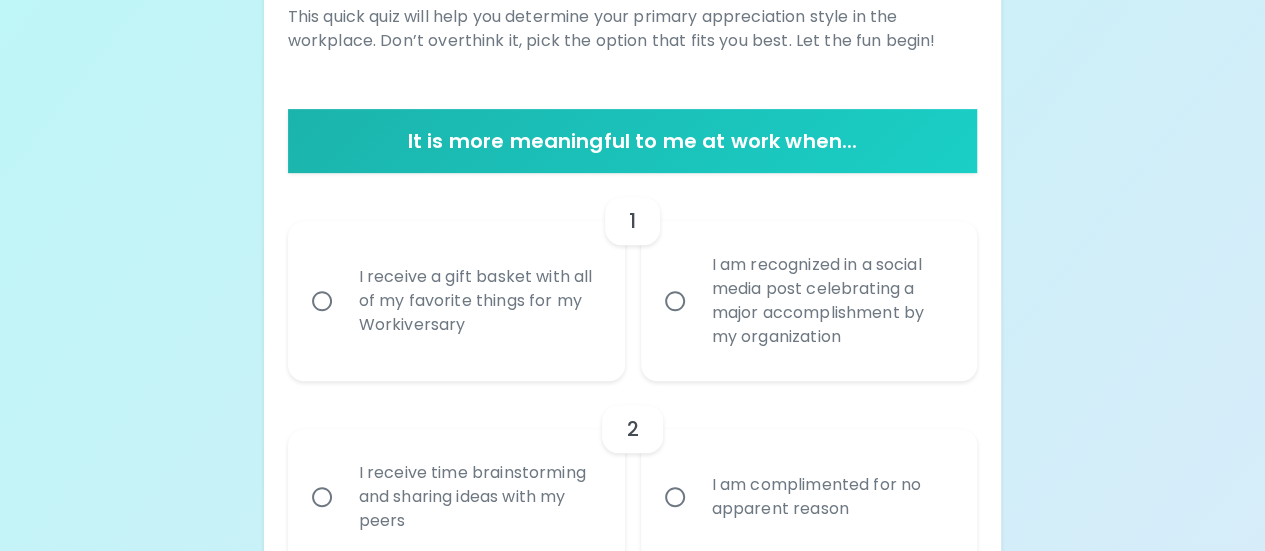 click on "I receive a gift basket with all of my favorite things for my Workiversary" at bounding box center [322, 301] 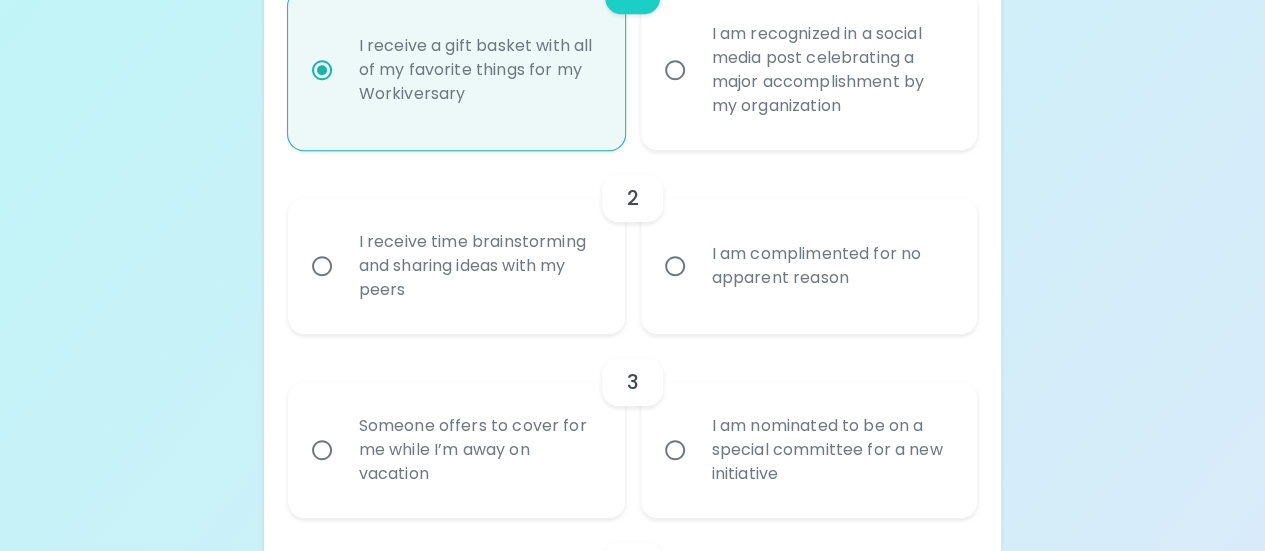 scroll, scrollTop: 553, scrollLeft: 0, axis: vertical 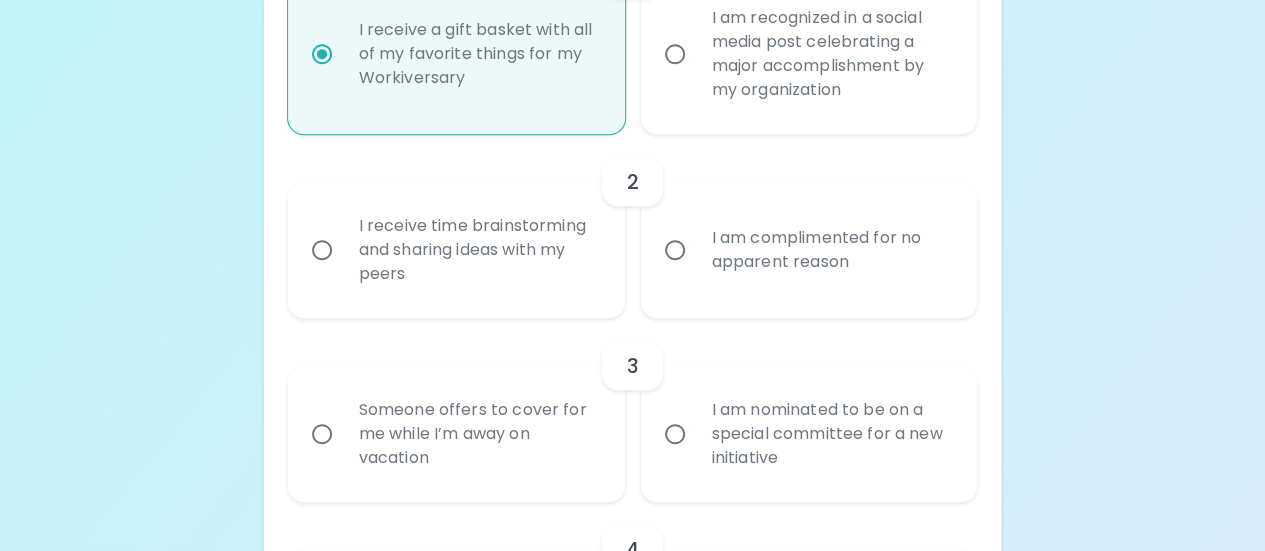 click on "I receive time brainstorming and sharing ideas with my peers" at bounding box center [478, 250] 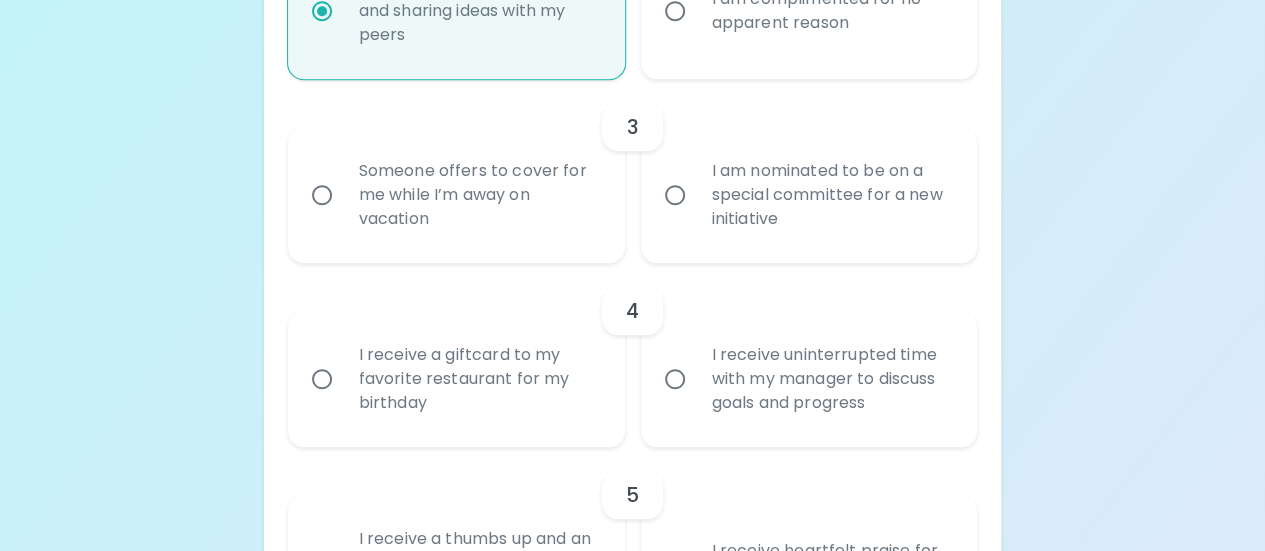 scroll, scrollTop: 794, scrollLeft: 0, axis: vertical 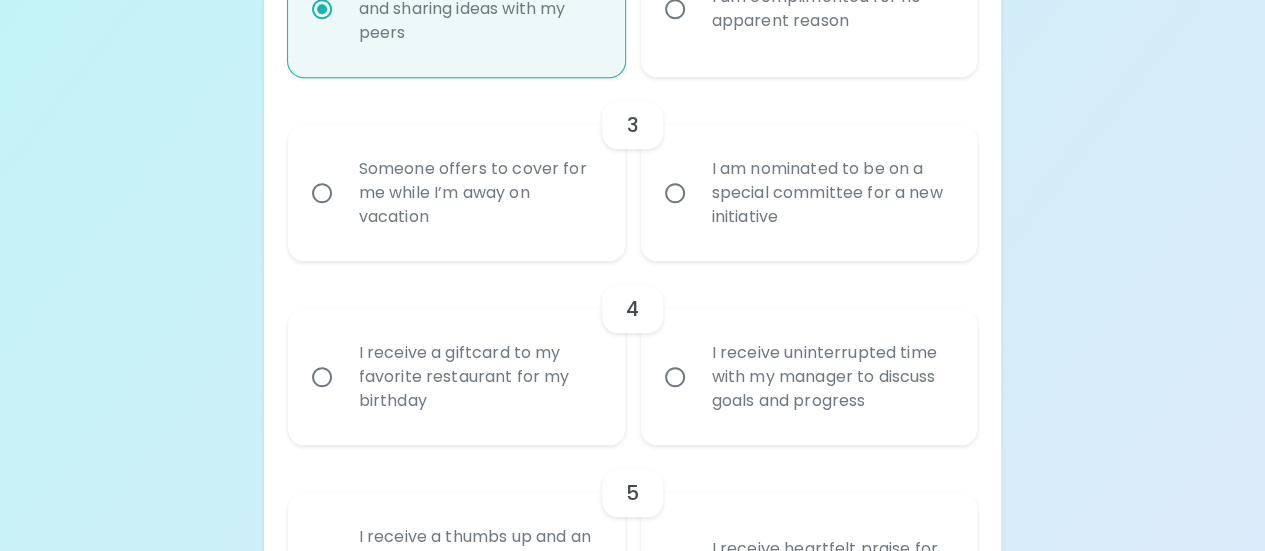 click on "I am nominated to be on a special committee for a new initiative" at bounding box center (831, 193) 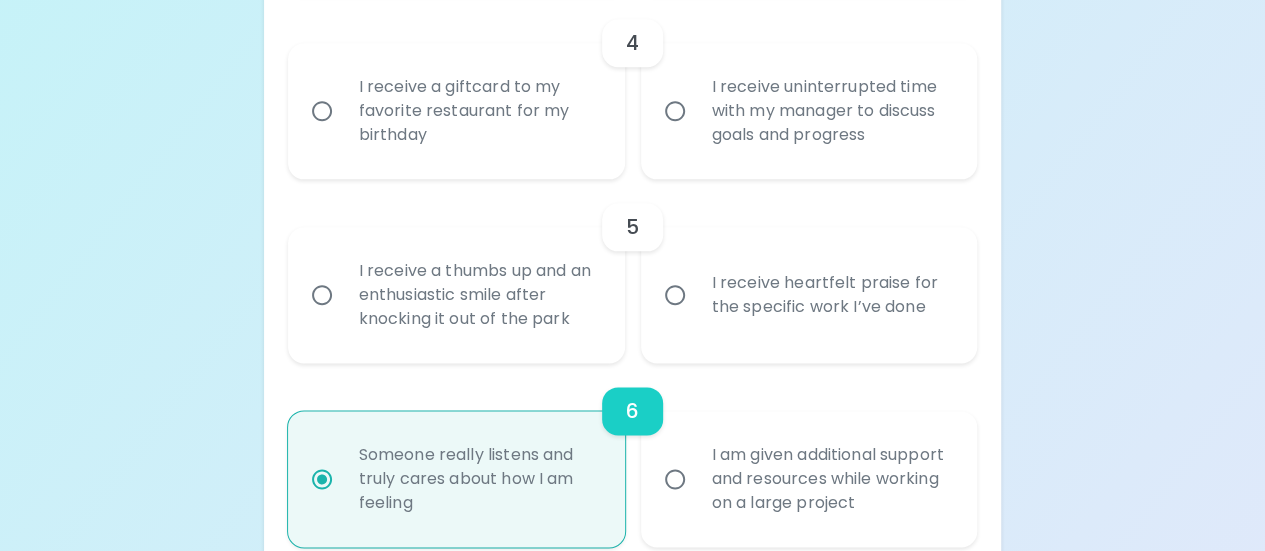 scroll, scrollTop: 1060, scrollLeft: 0, axis: vertical 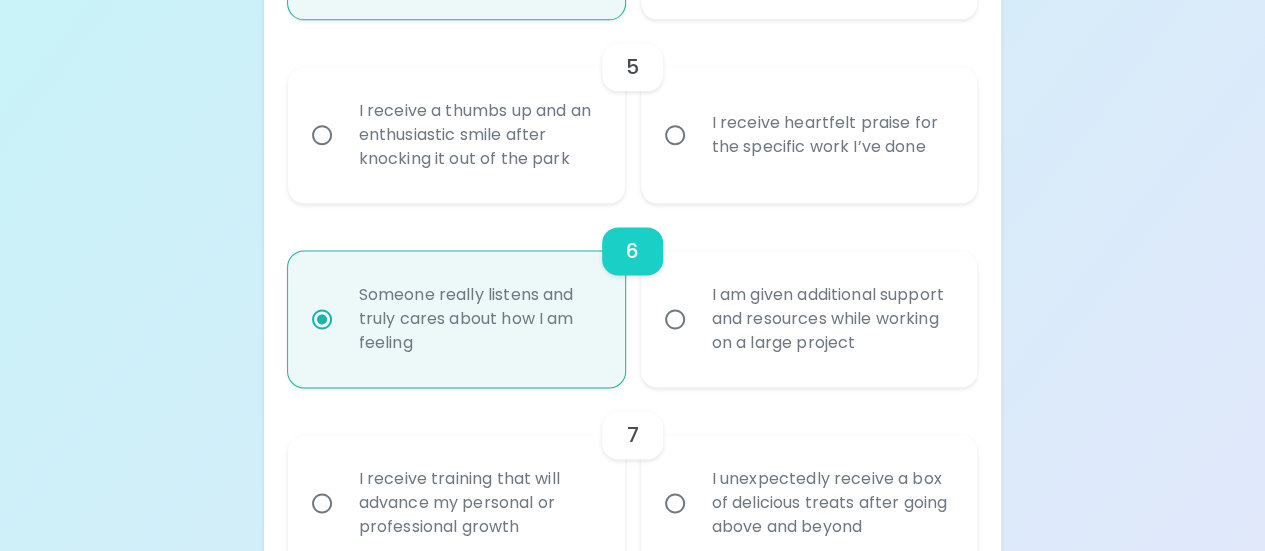 click on "I receive a thumbs up and an enthusiastic smile after knocking it out of the park" at bounding box center [478, 135] 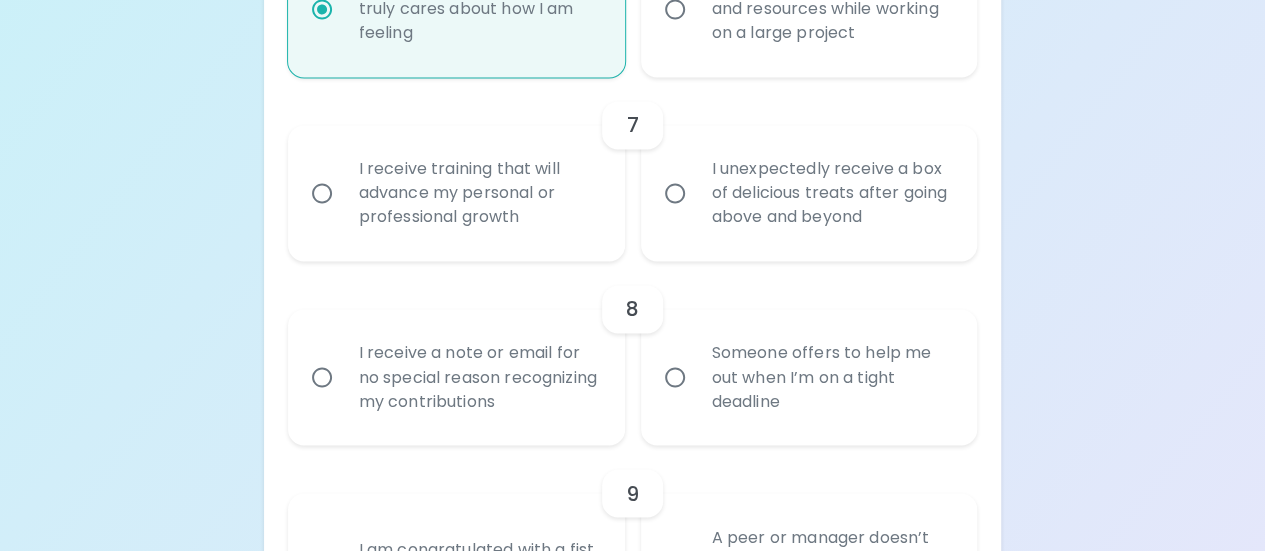 scroll, scrollTop: 1539, scrollLeft: 0, axis: vertical 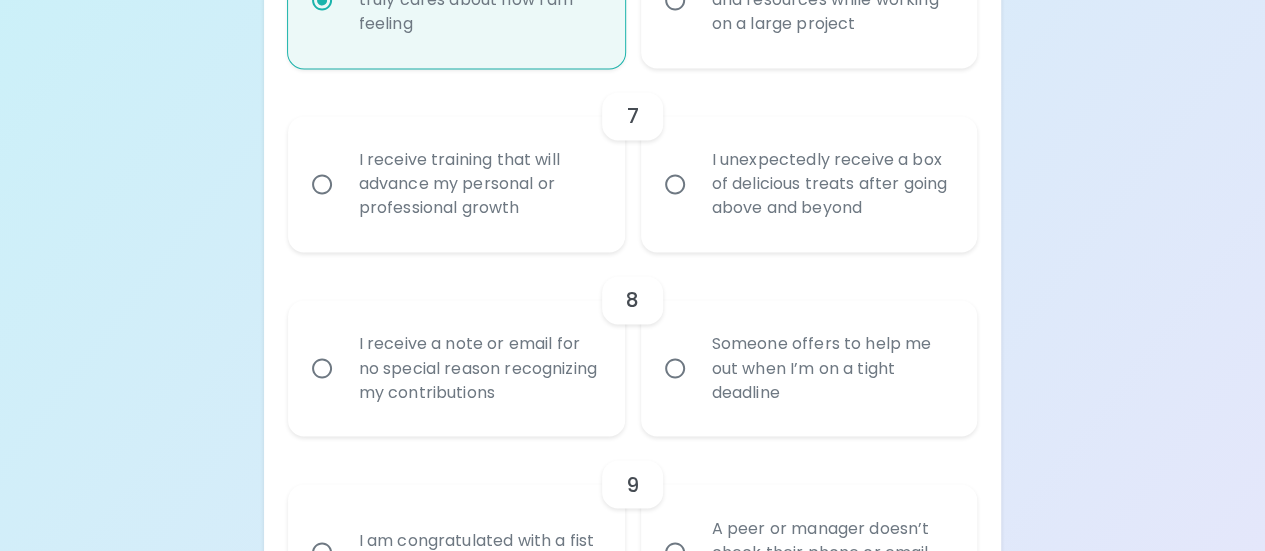 click on "I unexpectedly receive a box of delicious treats after going above and beyond" at bounding box center (831, 184) 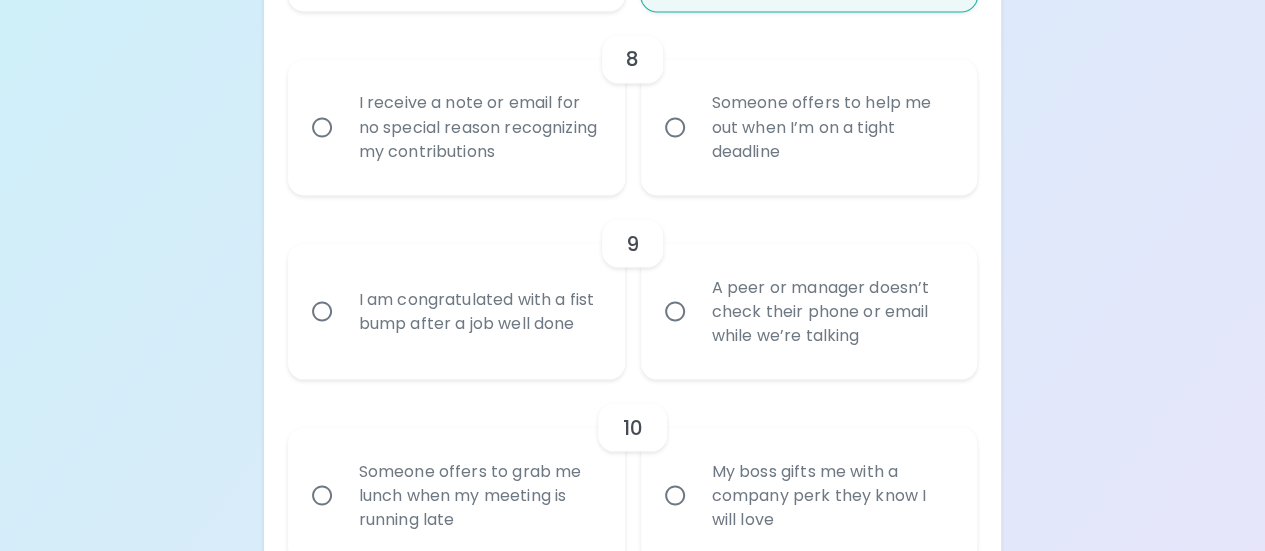 scroll, scrollTop: 1788, scrollLeft: 0, axis: vertical 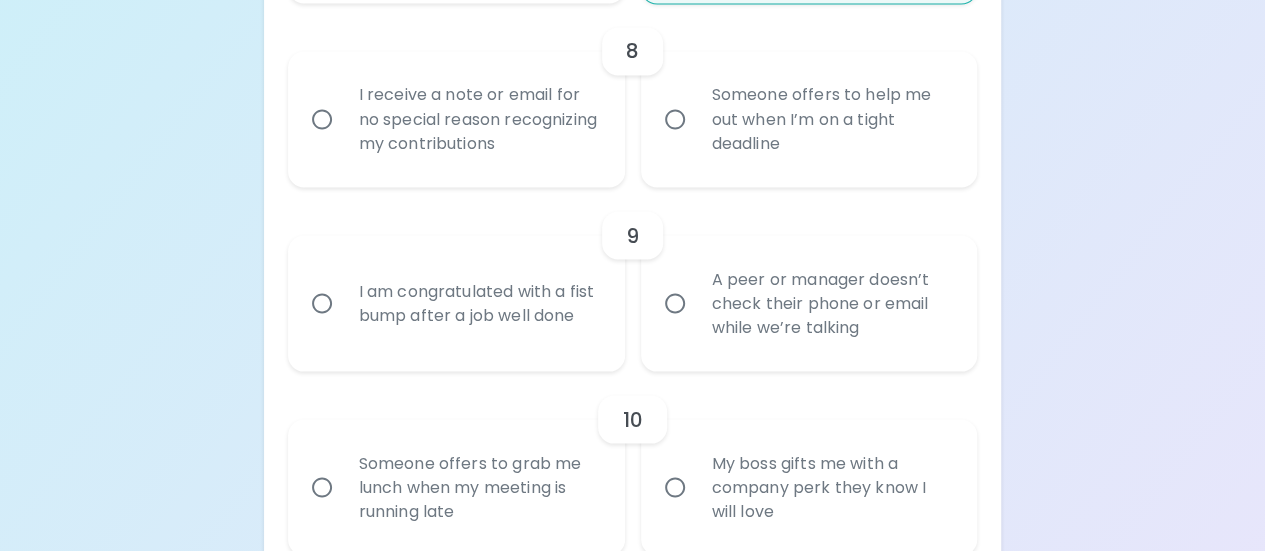 click on "I receive a note or email for no special reason recognizing my contributions" at bounding box center [478, 119] 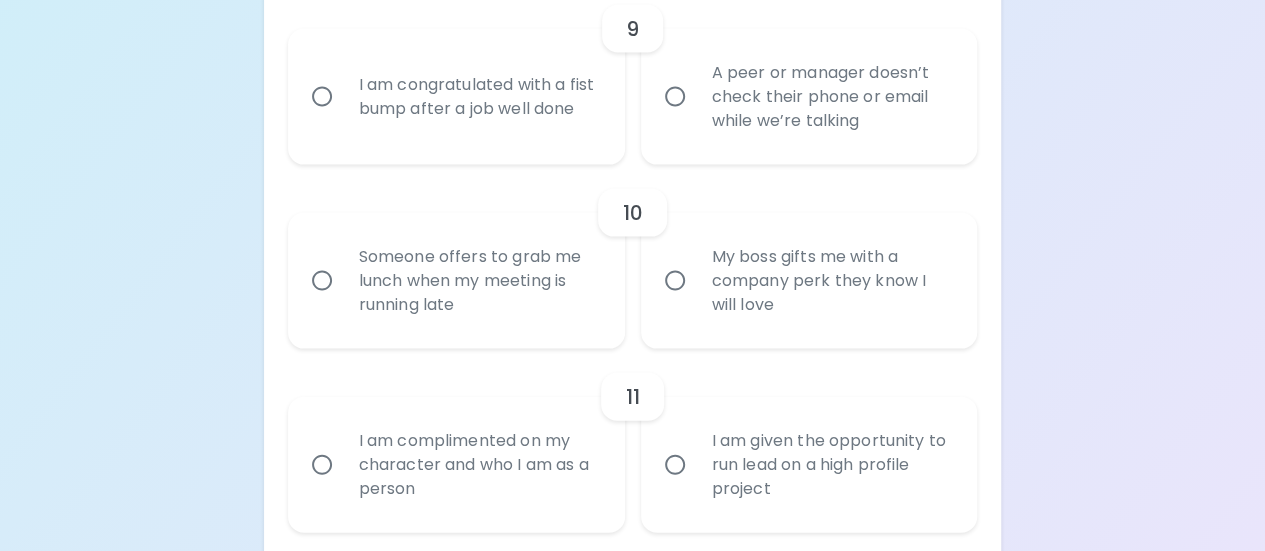 scroll, scrollTop: 1996, scrollLeft: 0, axis: vertical 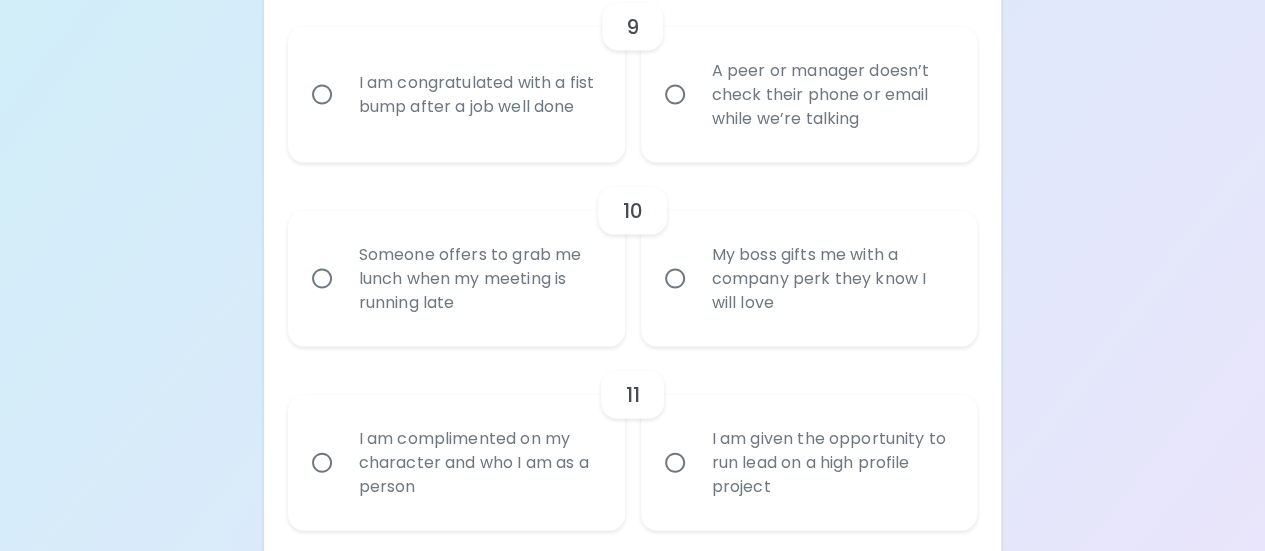 click on "I am congratulated with a fist bump after a job well done" at bounding box center [478, 95] 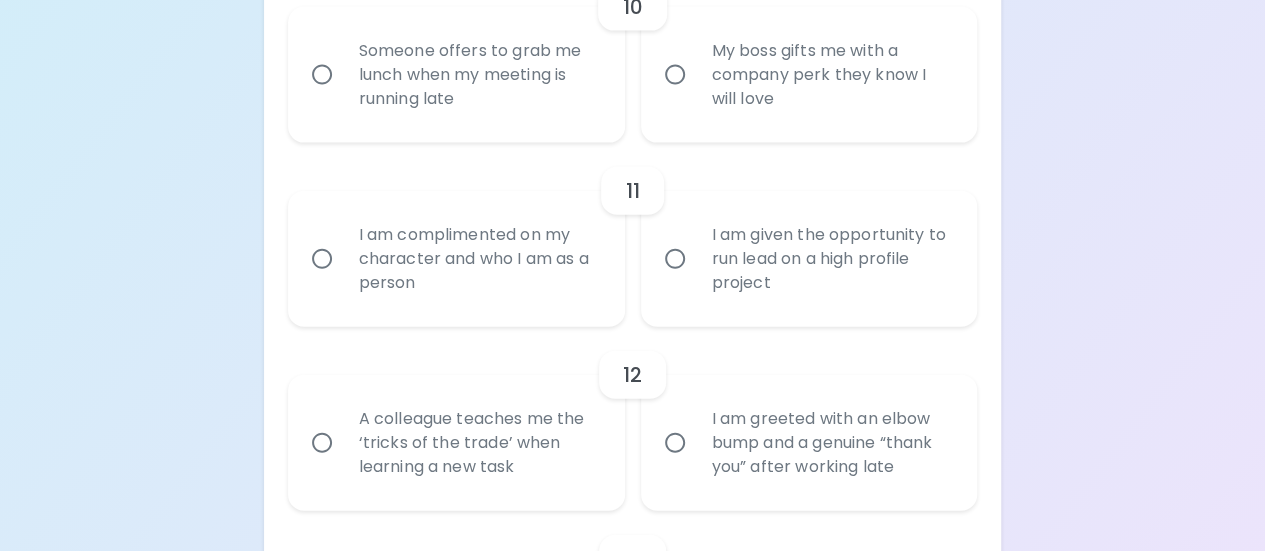 click on "Someone offers to grab me lunch when my meeting is running late" at bounding box center [478, 75] 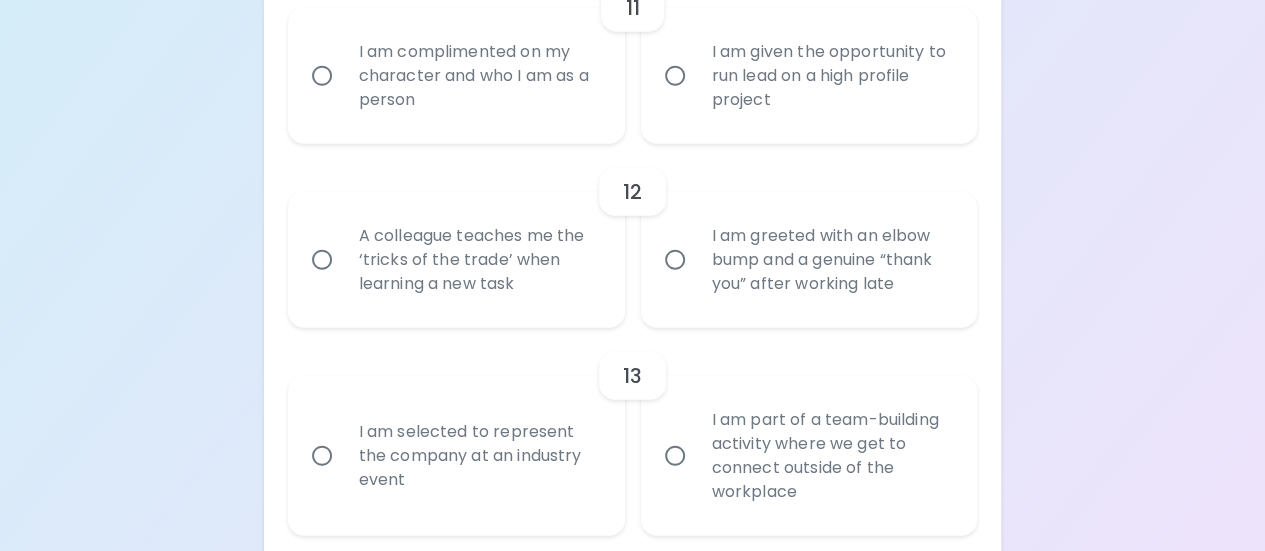 click on "I am complimented on my character and who I am as a person" at bounding box center [478, 76] 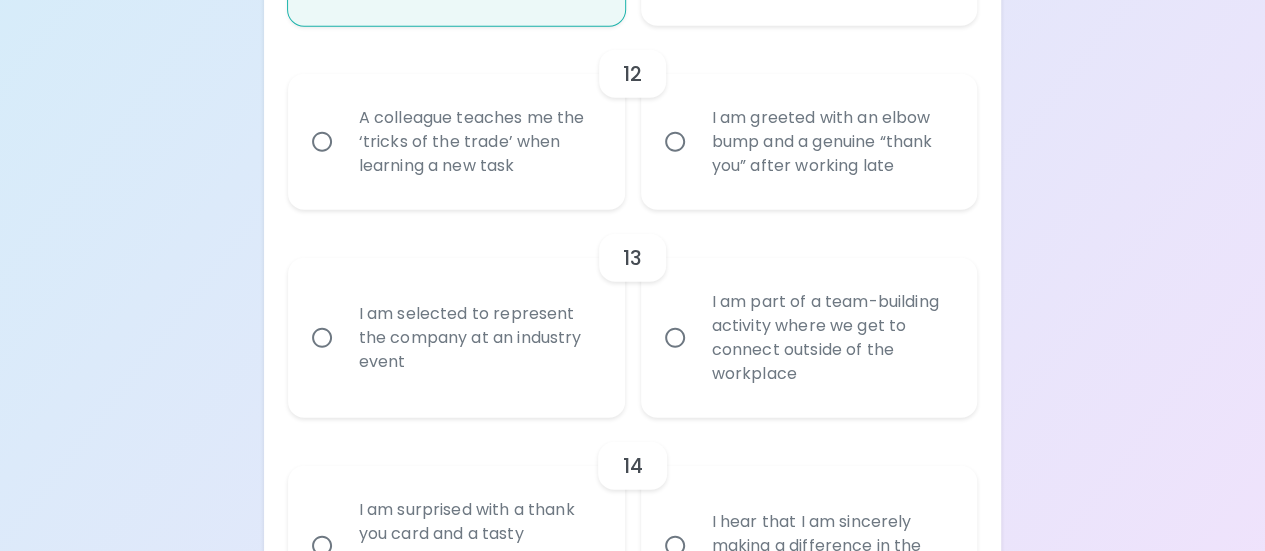 scroll, scrollTop: 2543, scrollLeft: 0, axis: vertical 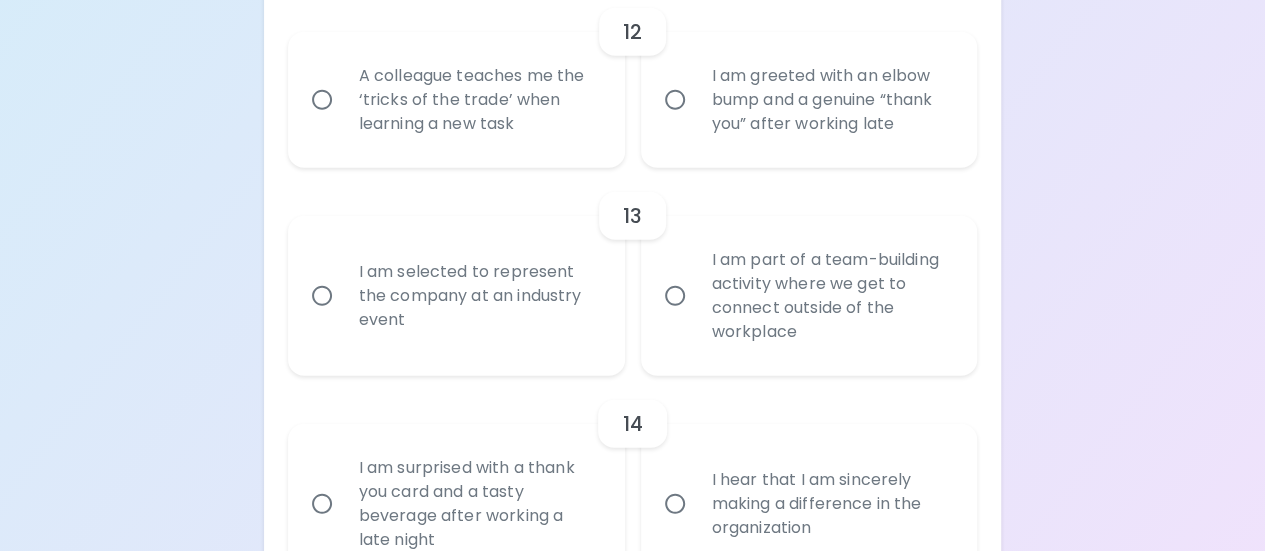 click on "I am greeted with an elbow bump and a genuine “thank you” after working late" at bounding box center (831, 100) 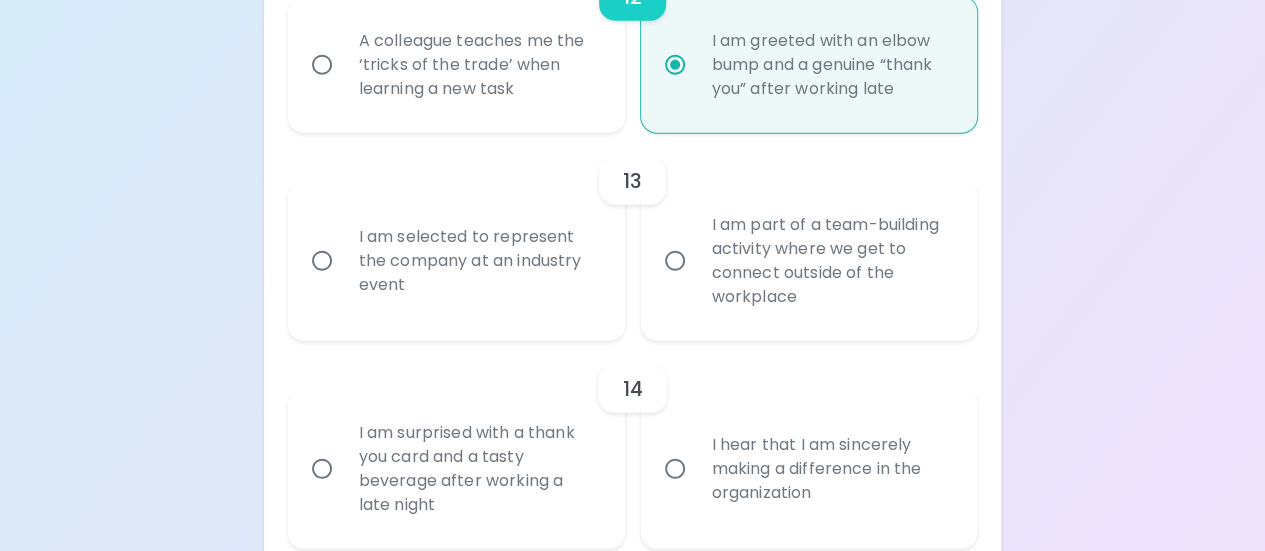 scroll, scrollTop: 2703, scrollLeft: 0, axis: vertical 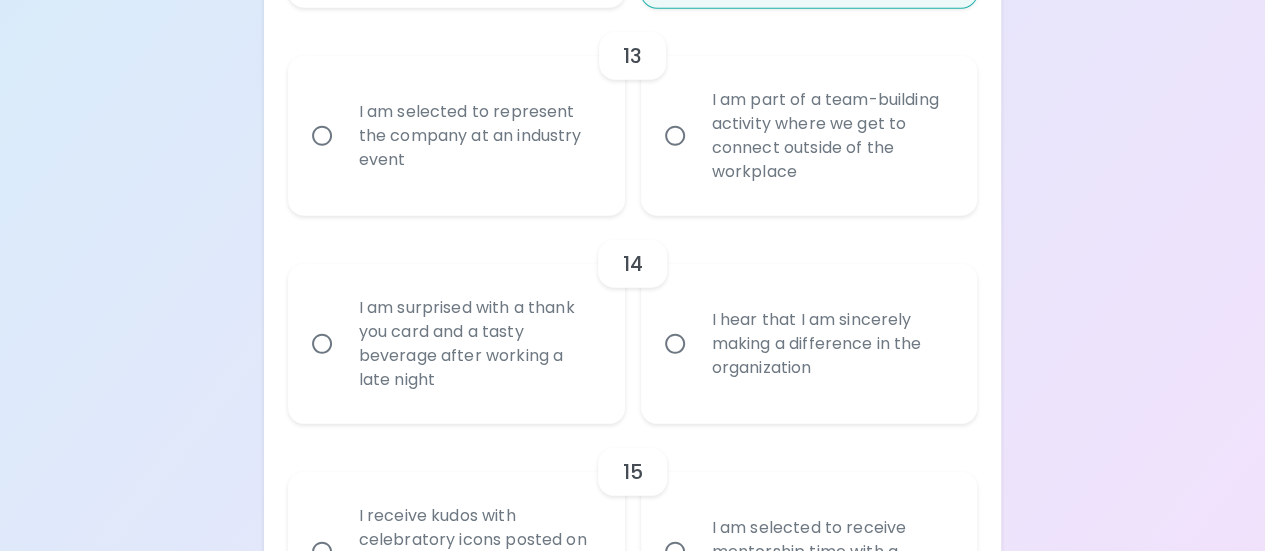 click on "I am part of a team-building activity where we get to connect outside of the workplace" at bounding box center [831, 136] 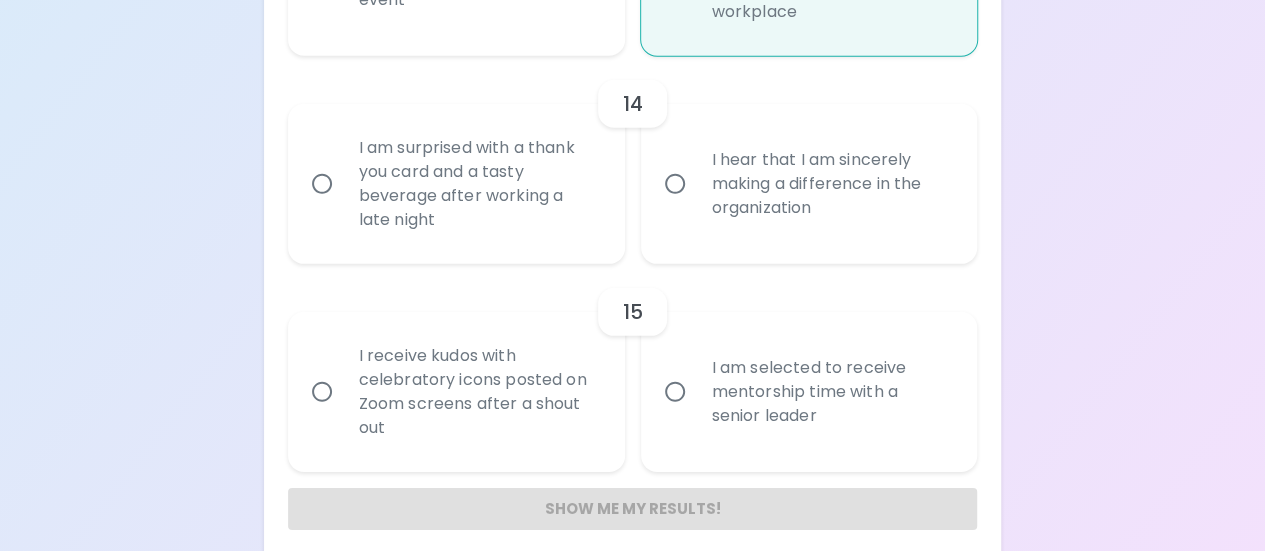 scroll, scrollTop: 2881, scrollLeft: 0, axis: vertical 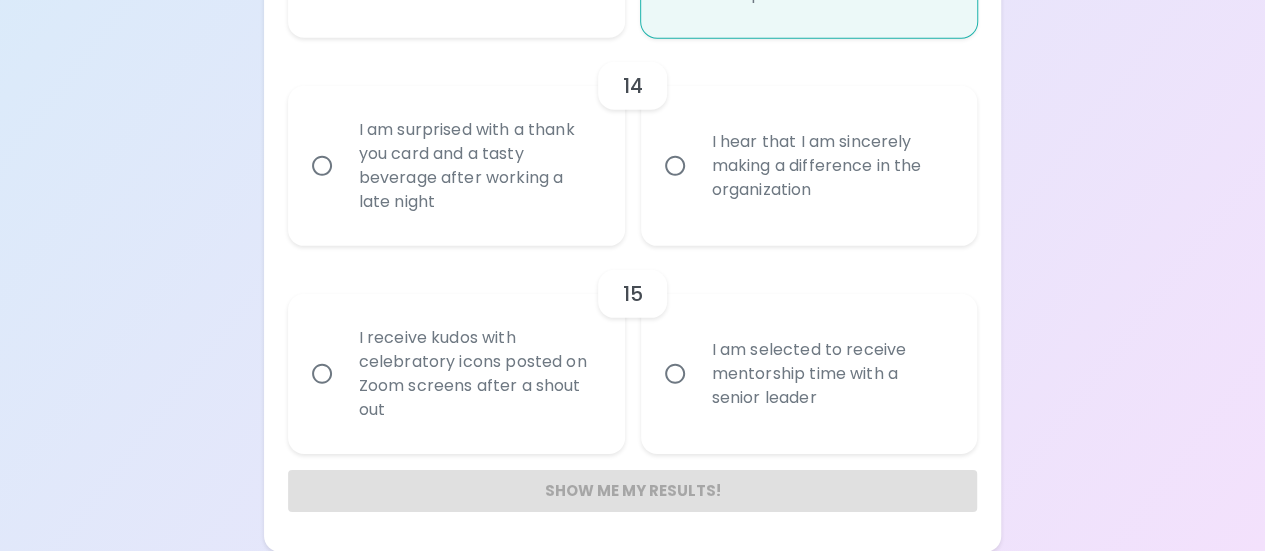 click on "I hear that I am sincerely making a difference in the organization" at bounding box center (831, 166) 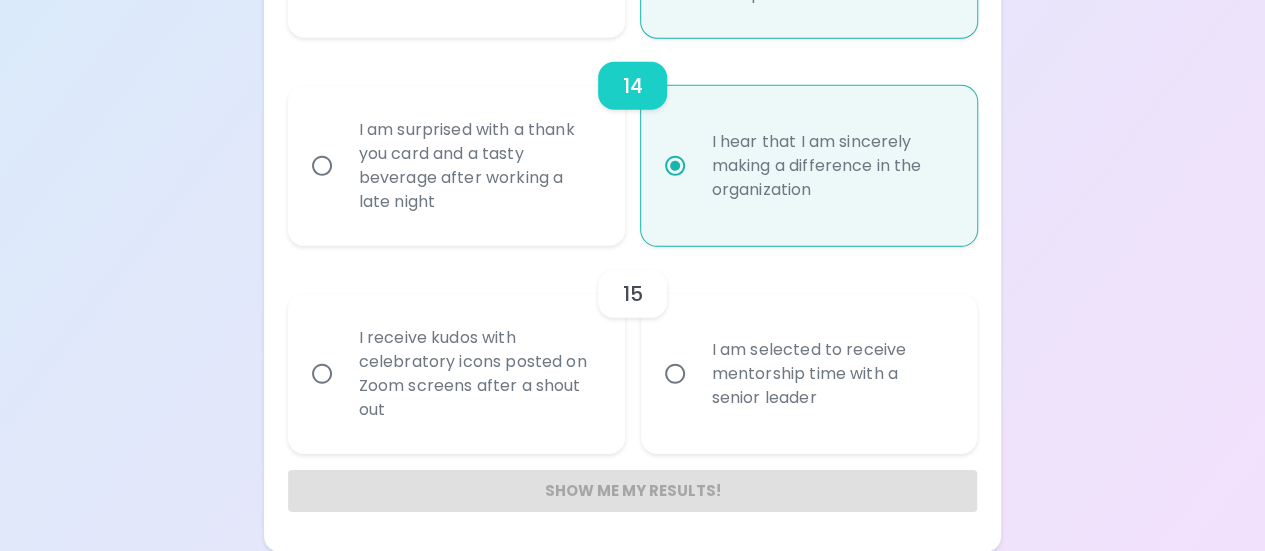 click on "I am selected to receive mentorship time with a senior leader" at bounding box center (831, 374) 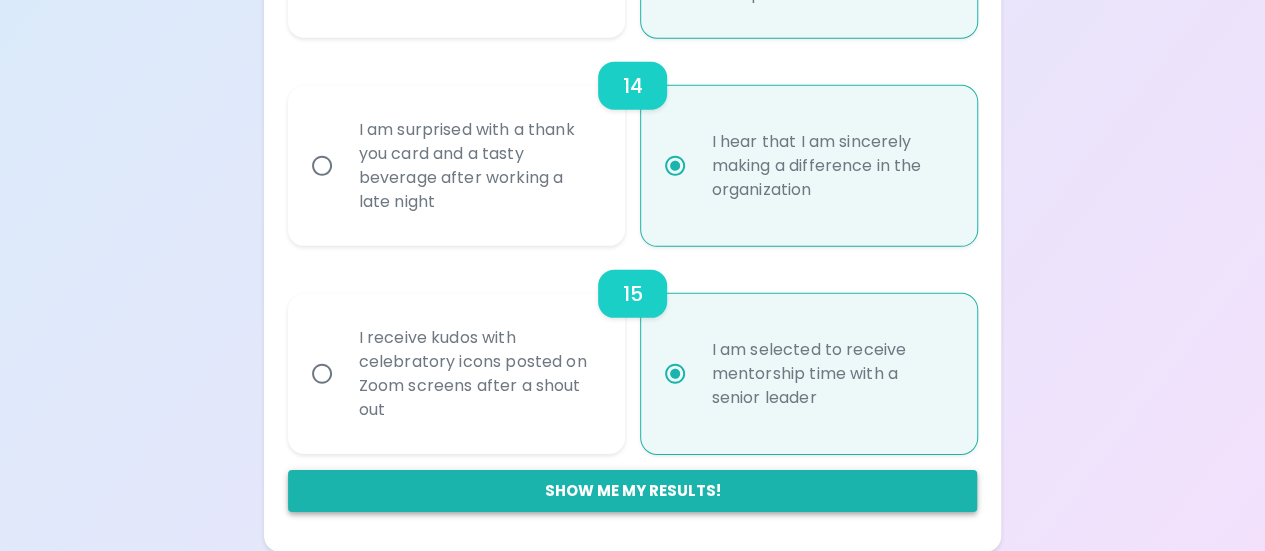 click on "Show me my results!" at bounding box center (633, 491) 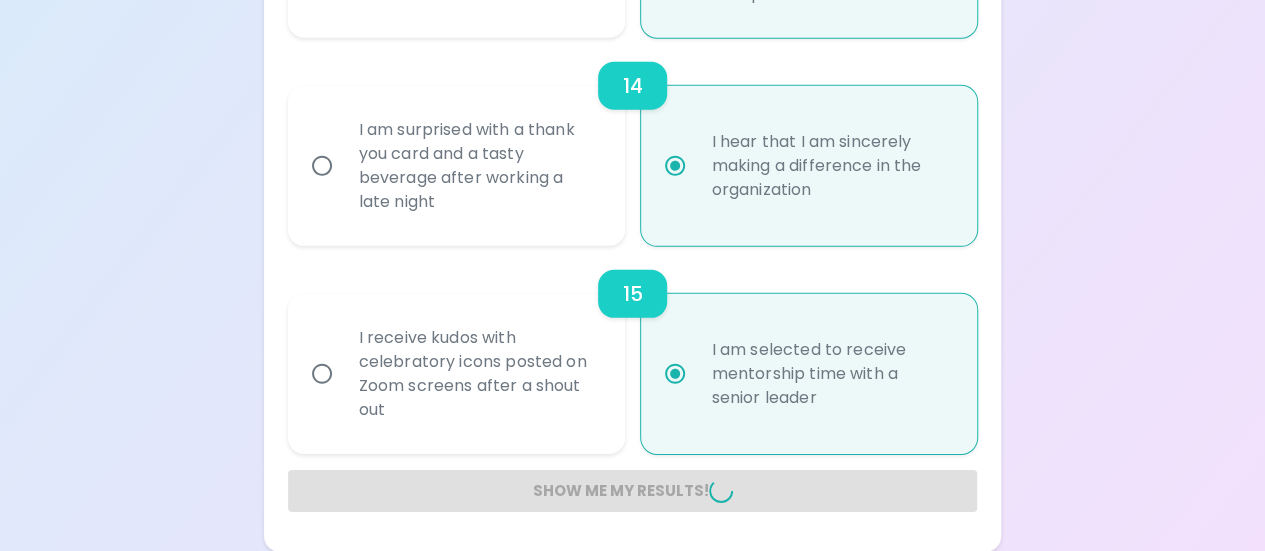 radio on "false" 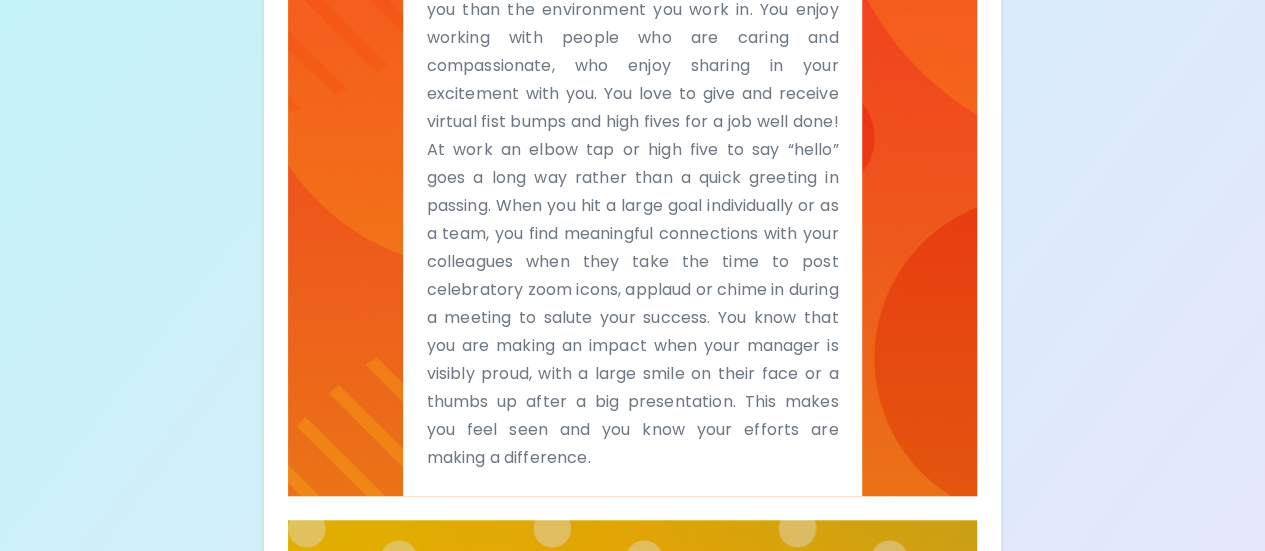 scroll, scrollTop: 623, scrollLeft: 0, axis: vertical 